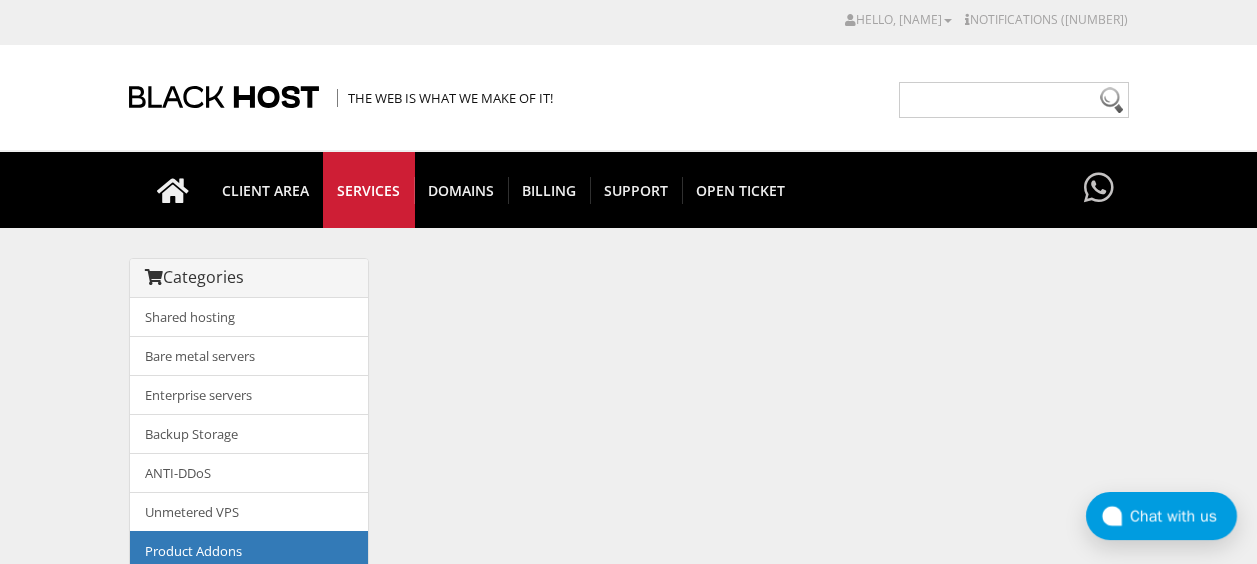 scroll, scrollTop: 0, scrollLeft: 0, axis: both 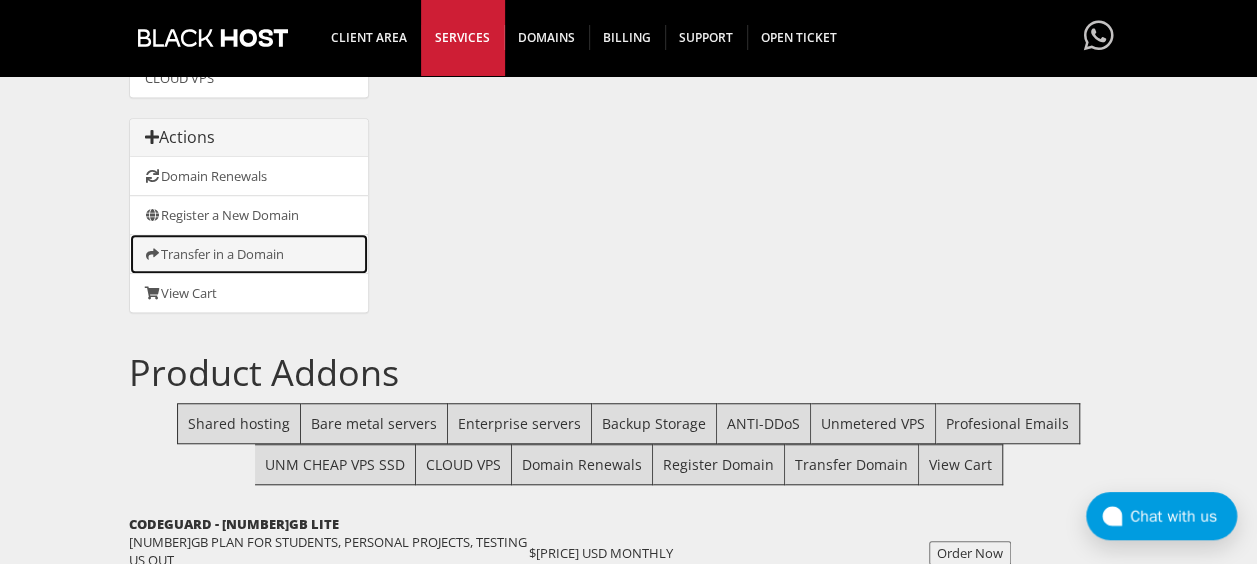 click on "Transfer in a Domain" at bounding box center [249, 254] 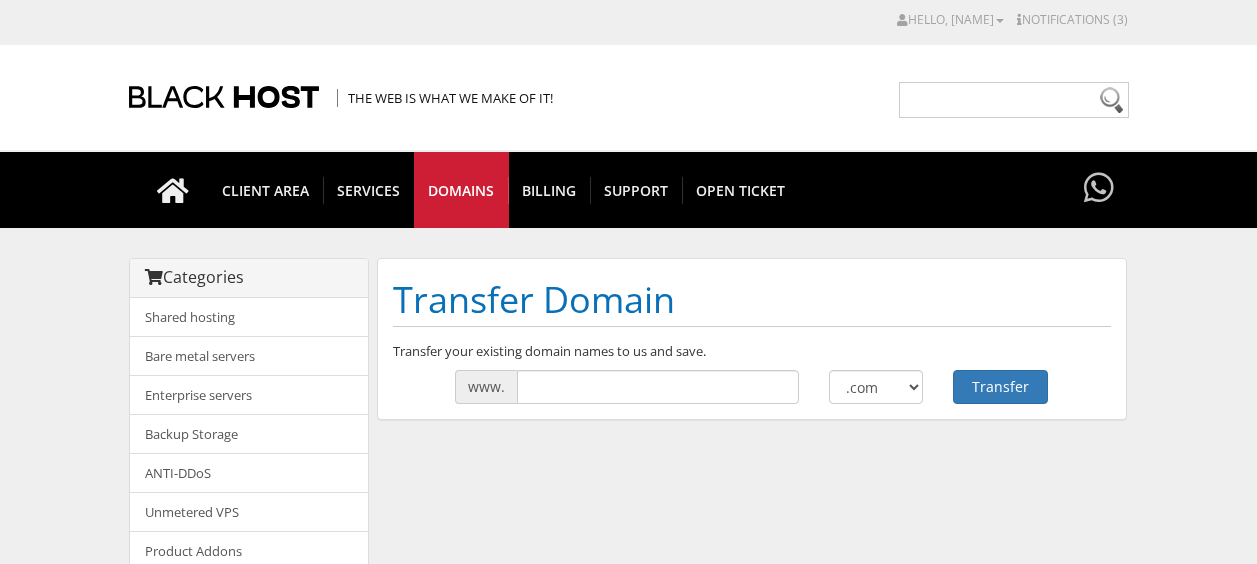 scroll, scrollTop: 0, scrollLeft: 0, axis: both 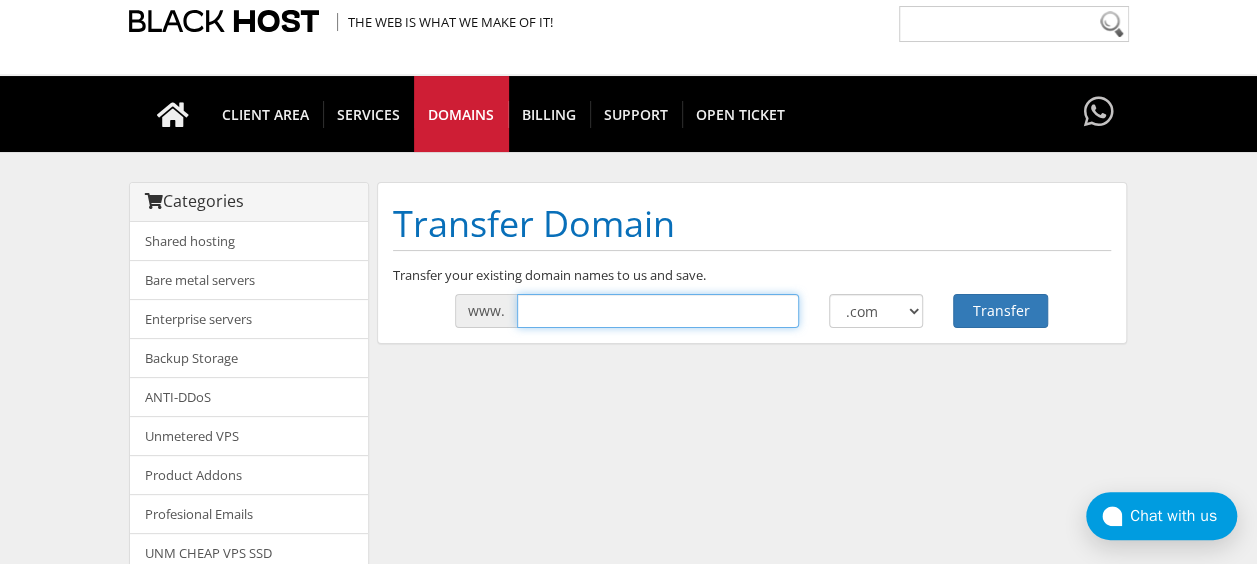 click at bounding box center [658, 311] 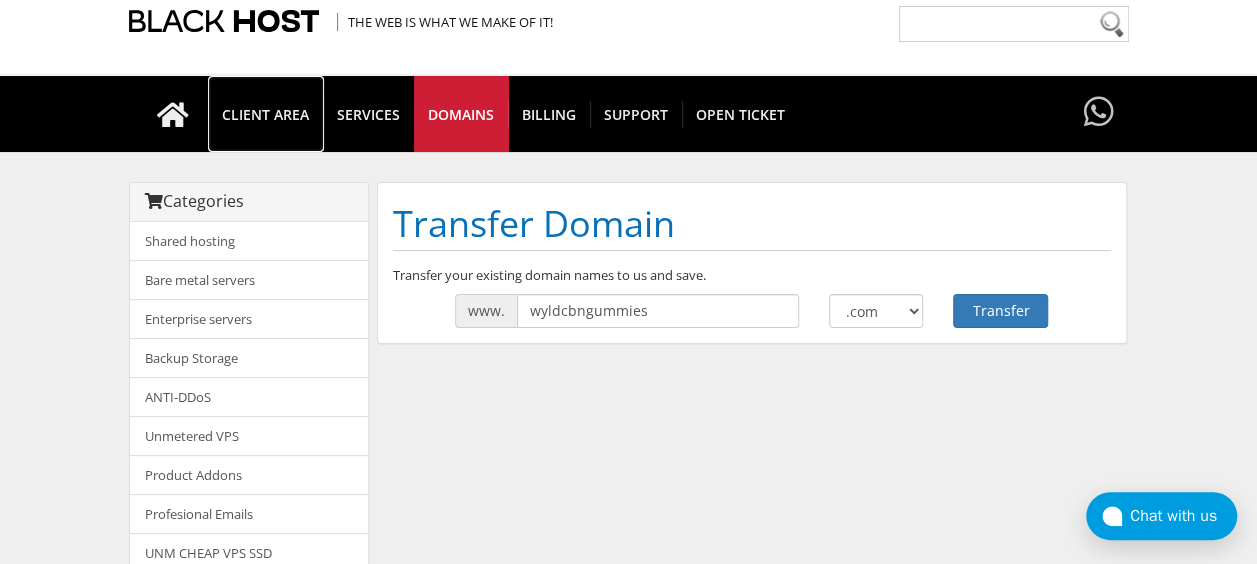 click on "CLIENT AREA" at bounding box center [266, 114] 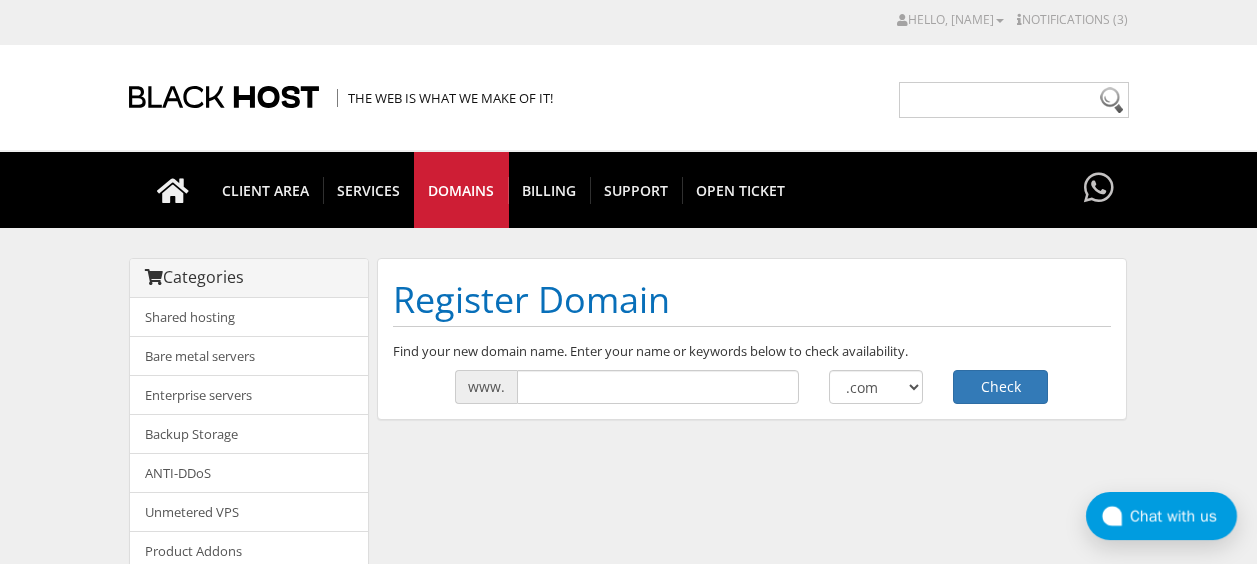 scroll, scrollTop: 0, scrollLeft: 0, axis: both 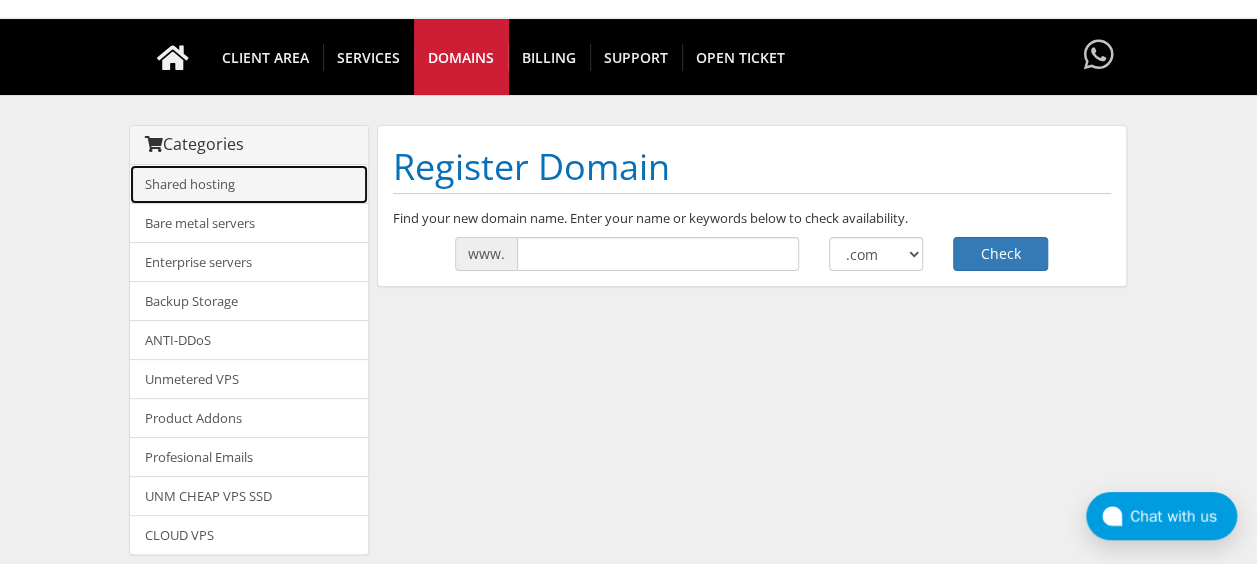 click on "Shared hosting" at bounding box center [249, 184] 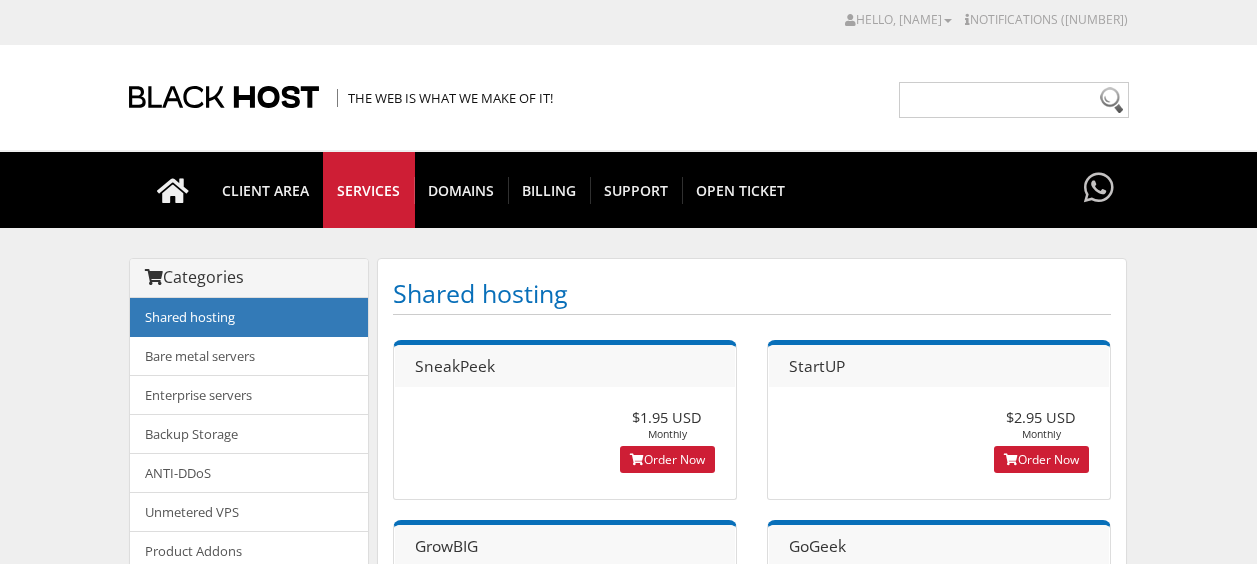 scroll, scrollTop: 0, scrollLeft: 0, axis: both 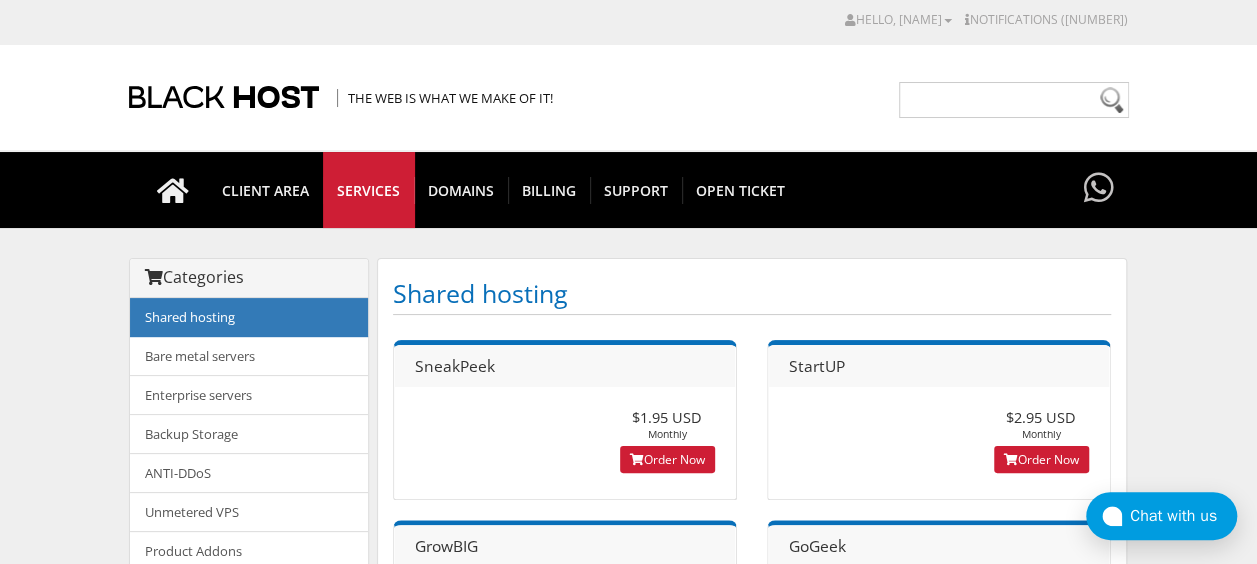 click at bounding box center (0, 0) 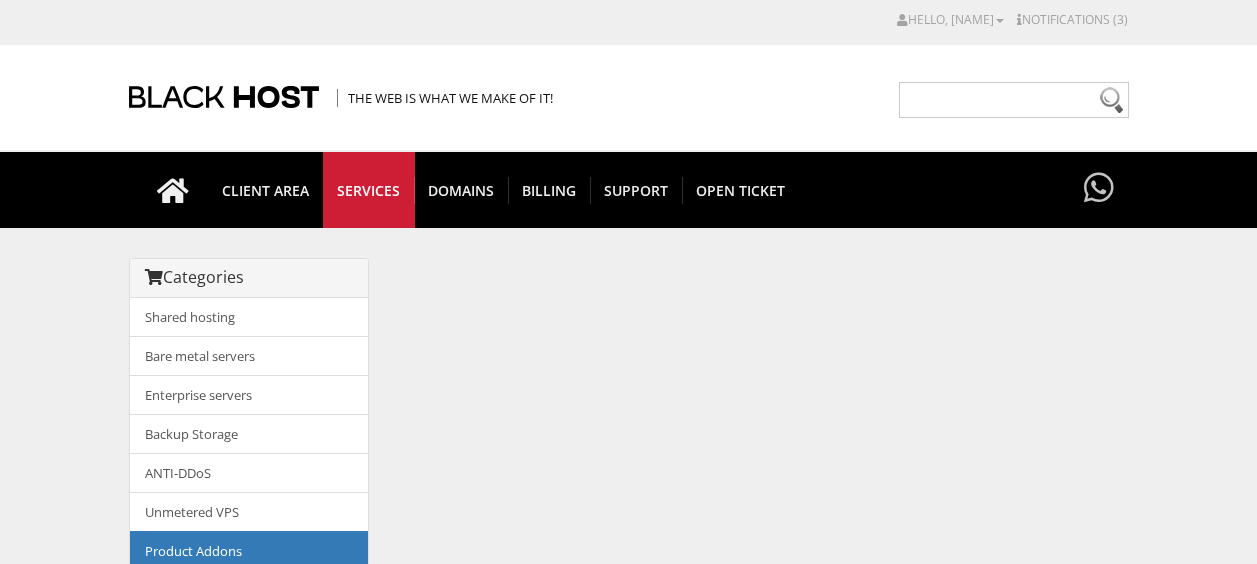 scroll, scrollTop: 0, scrollLeft: 0, axis: both 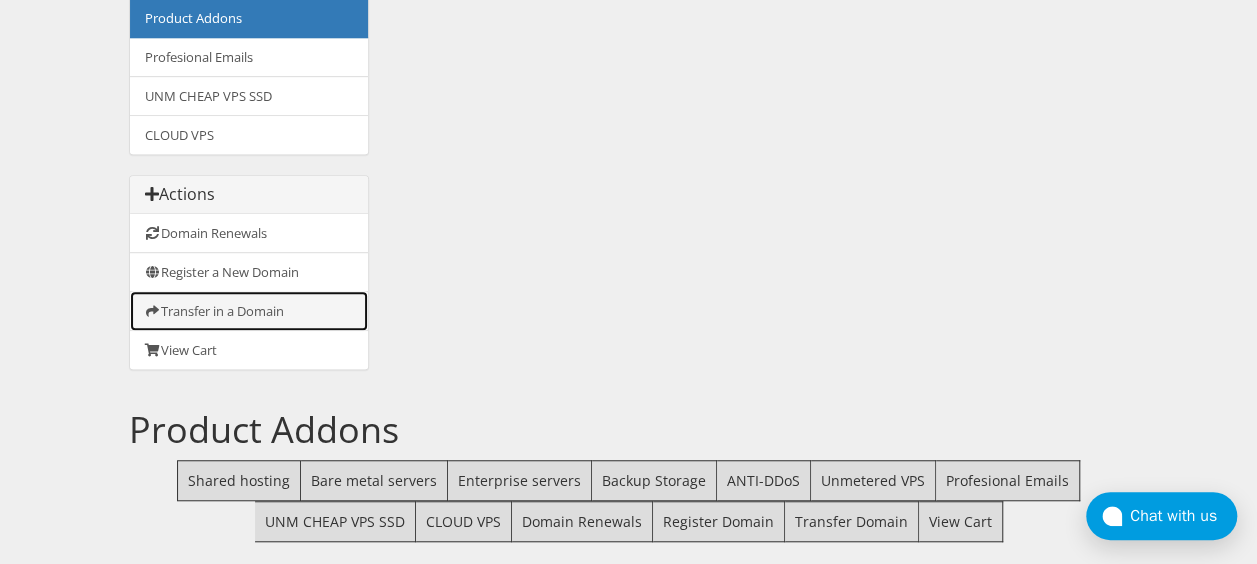 click on "Transfer in a Domain" at bounding box center (249, 311) 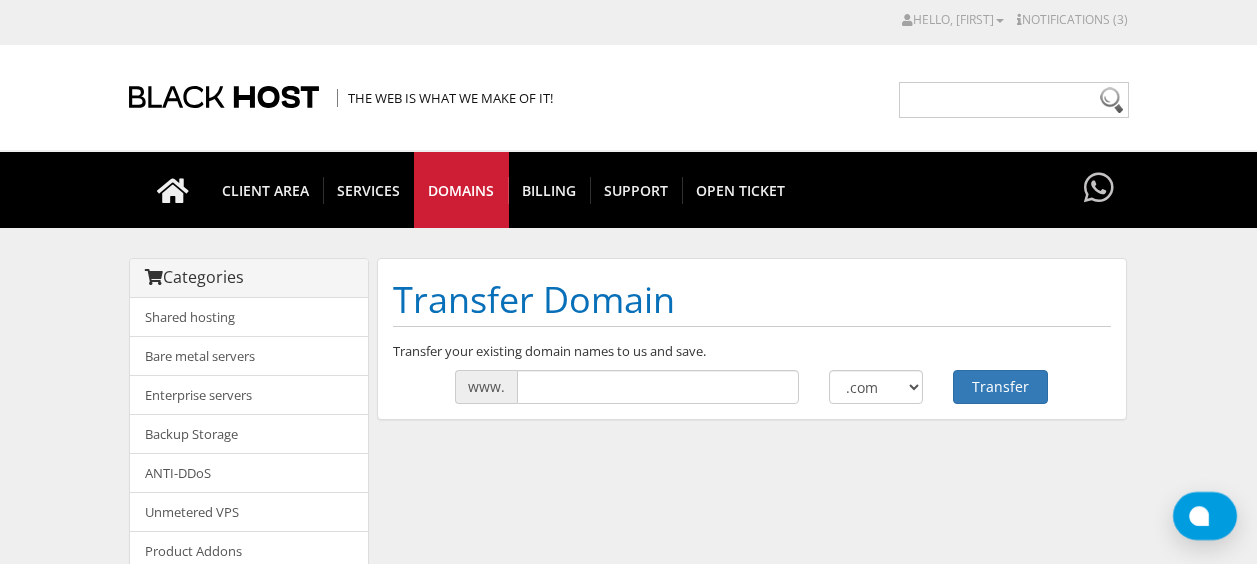 scroll, scrollTop: 0, scrollLeft: 0, axis: both 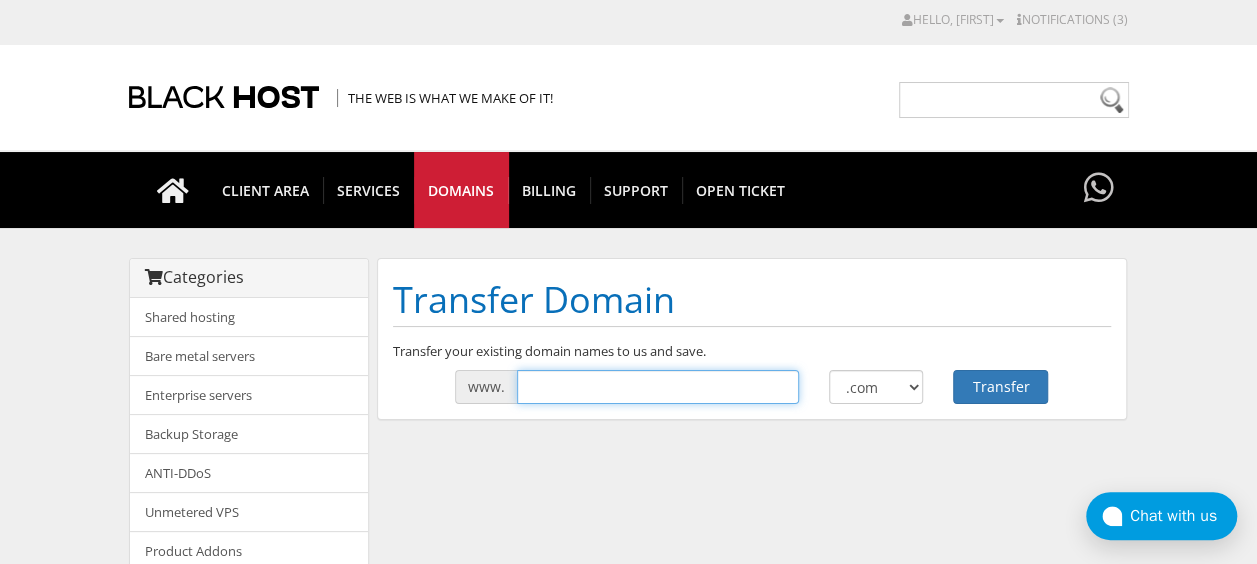 click at bounding box center (658, 387) 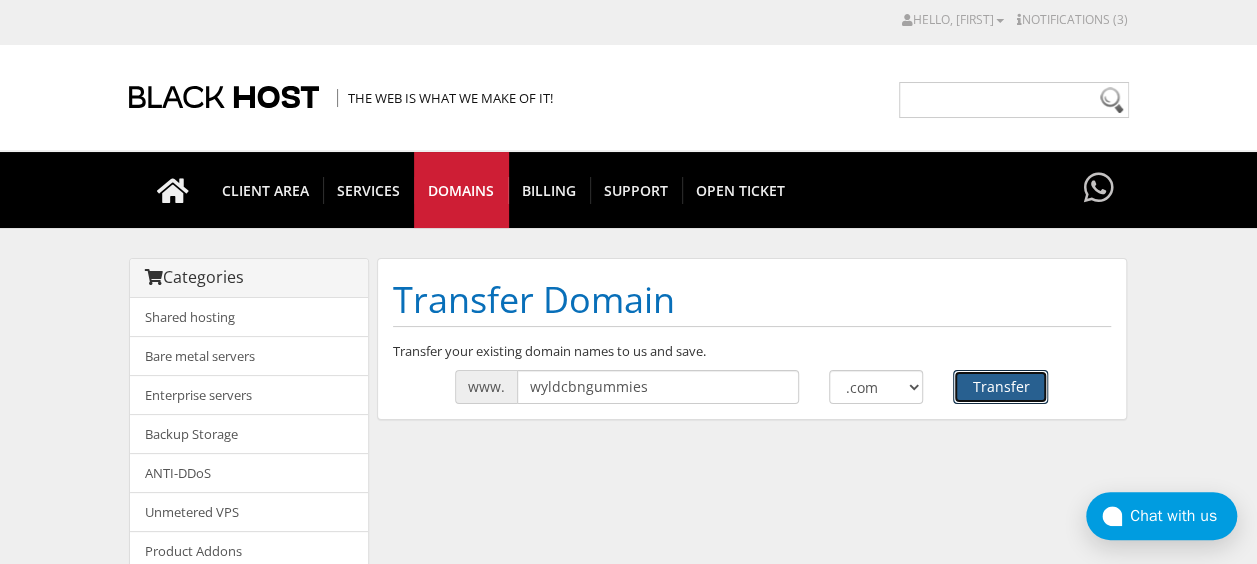 click on "Transfer" at bounding box center [1000, 387] 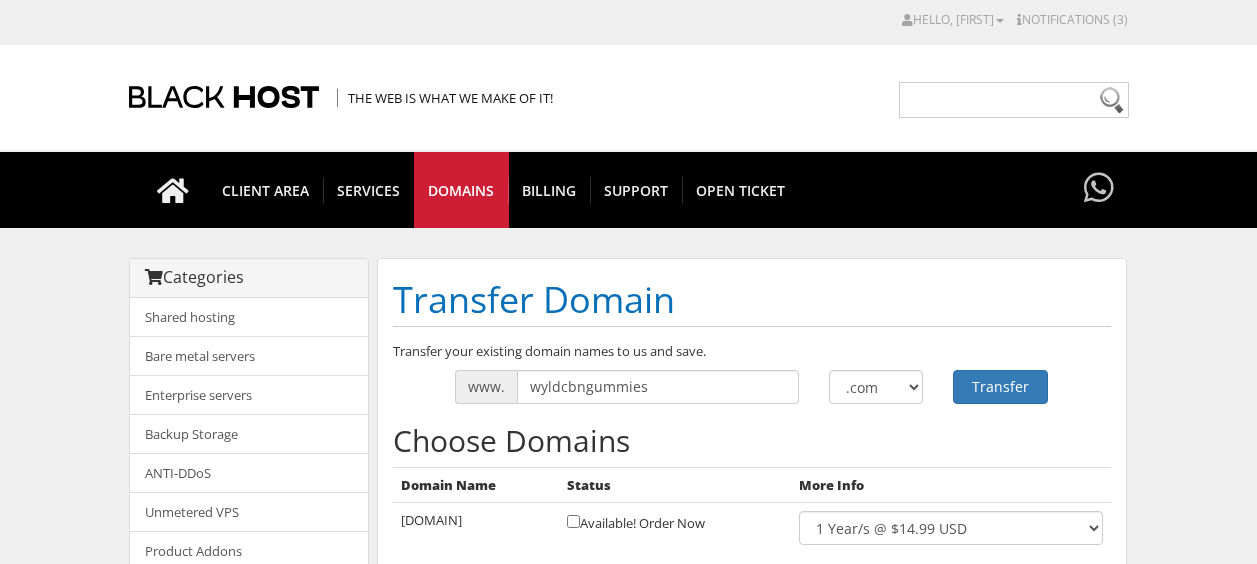 scroll, scrollTop: 0, scrollLeft: 0, axis: both 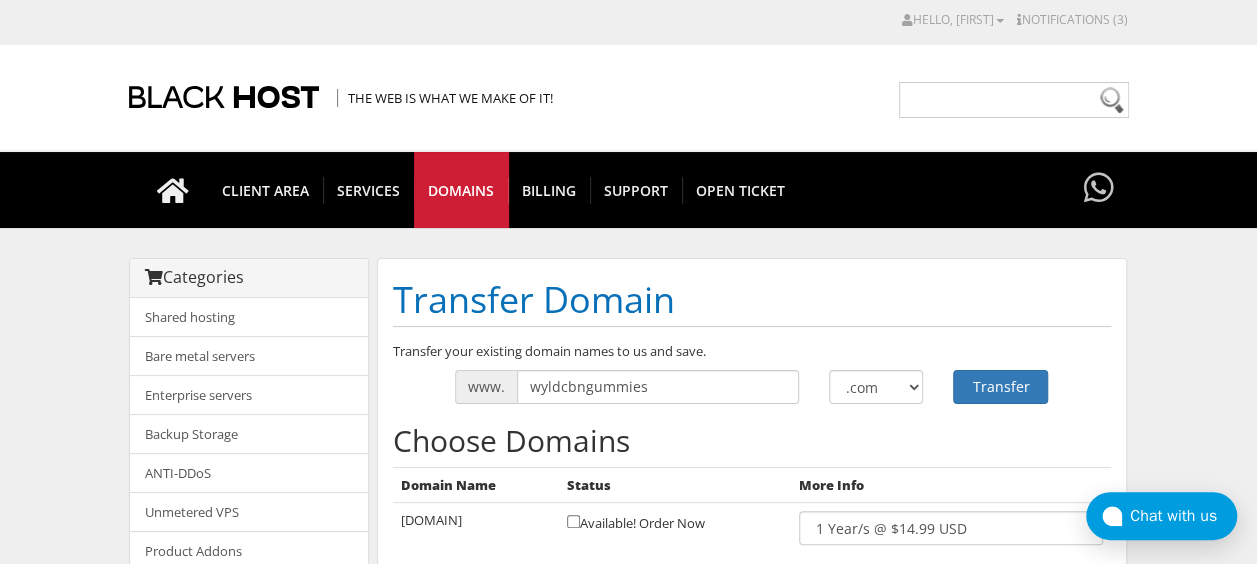 drag, startPoint x: 270, startPoint y: 269, endPoint x: 282, endPoint y: 266, distance: 12.369317 